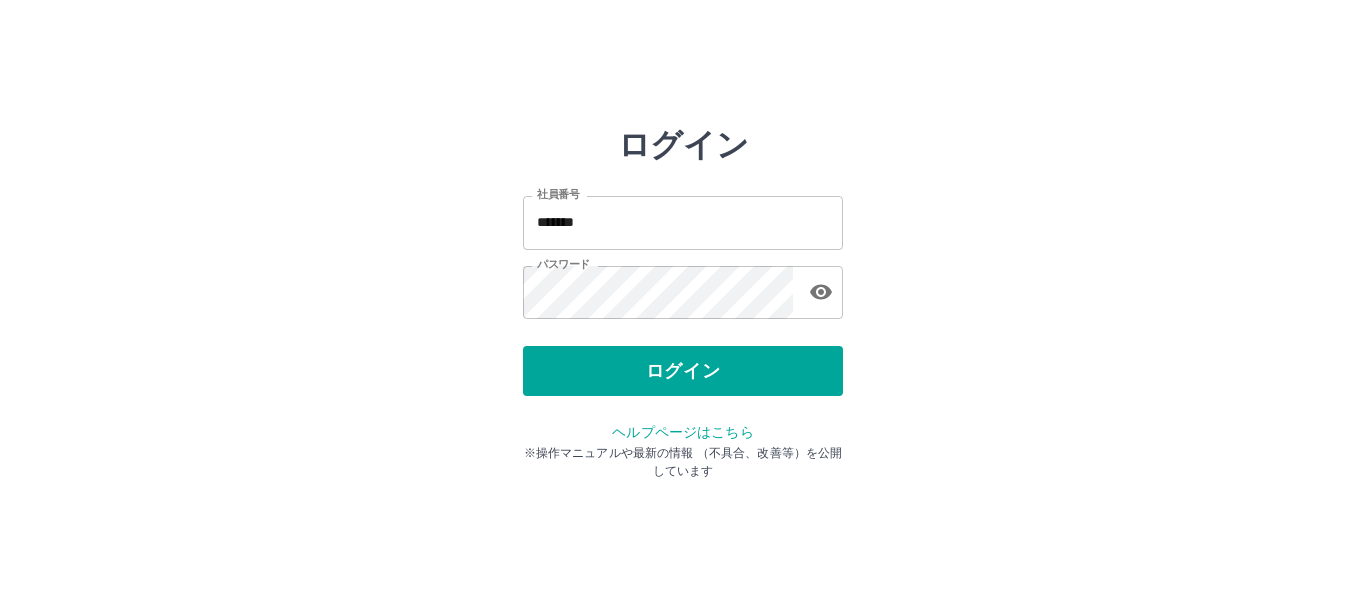 scroll, scrollTop: 0, scrollLeft: 0, axis: both 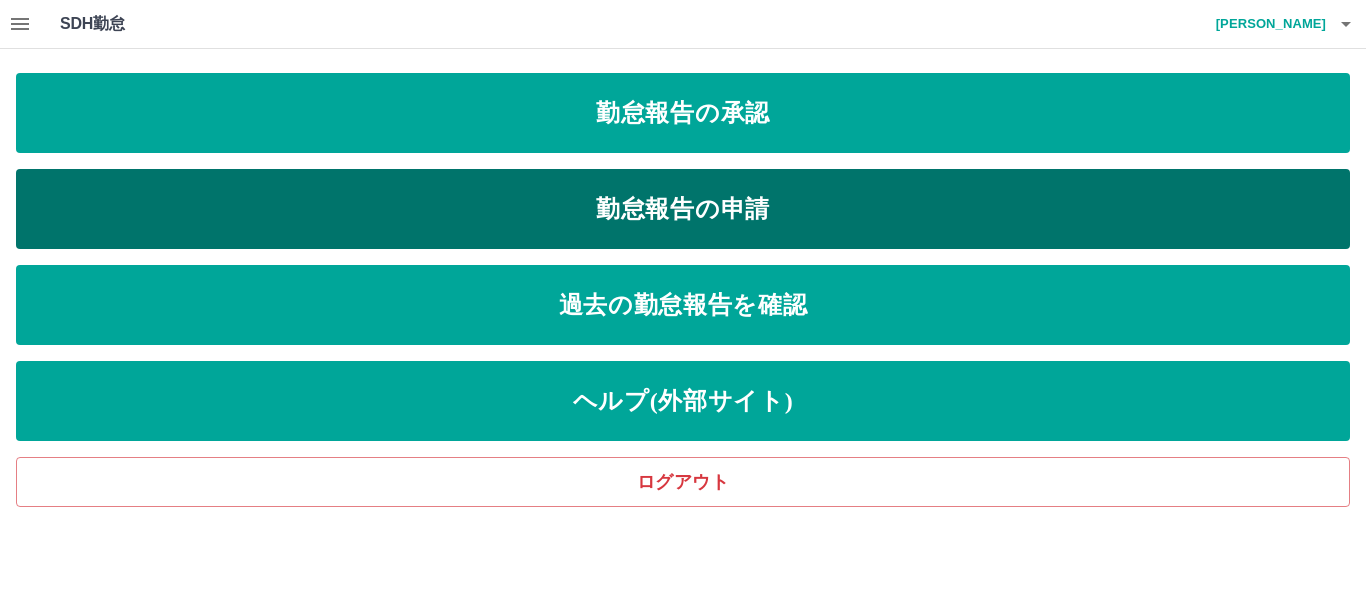 click on "勤怠報告の申請" at bounding box center (683, 209) 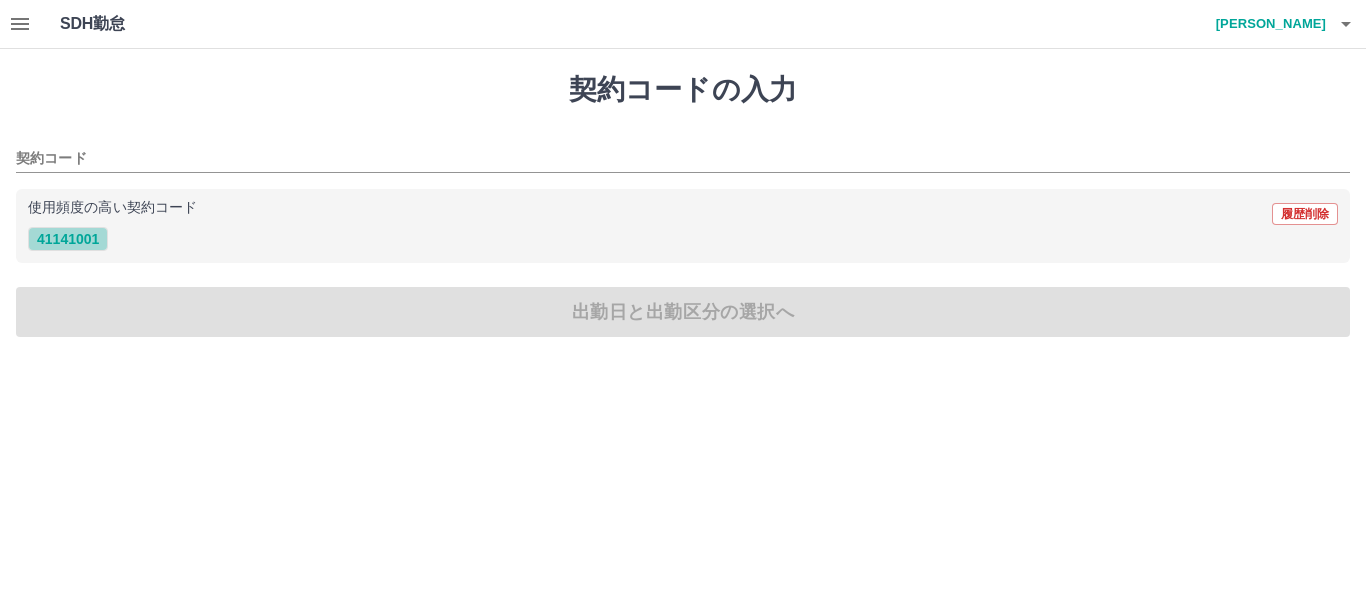click on "41141001" at bounding box center [68, 239] 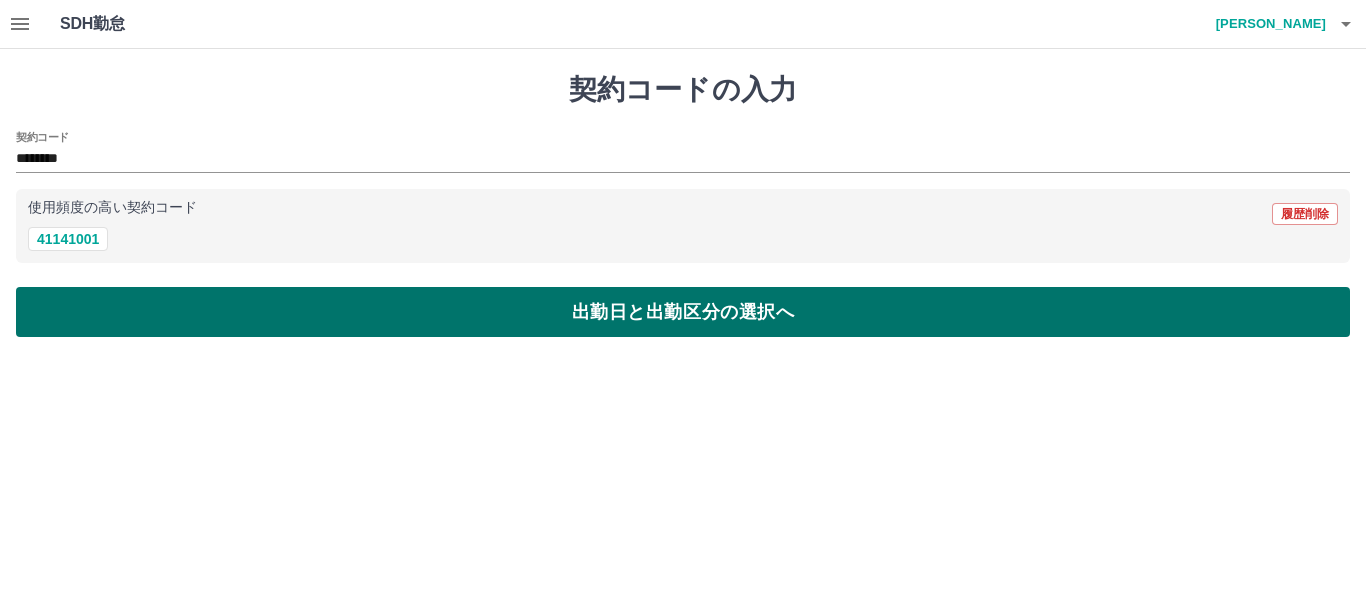 click on "出勤日と出勤区分の選択へ" at bounding box center (683, 312) 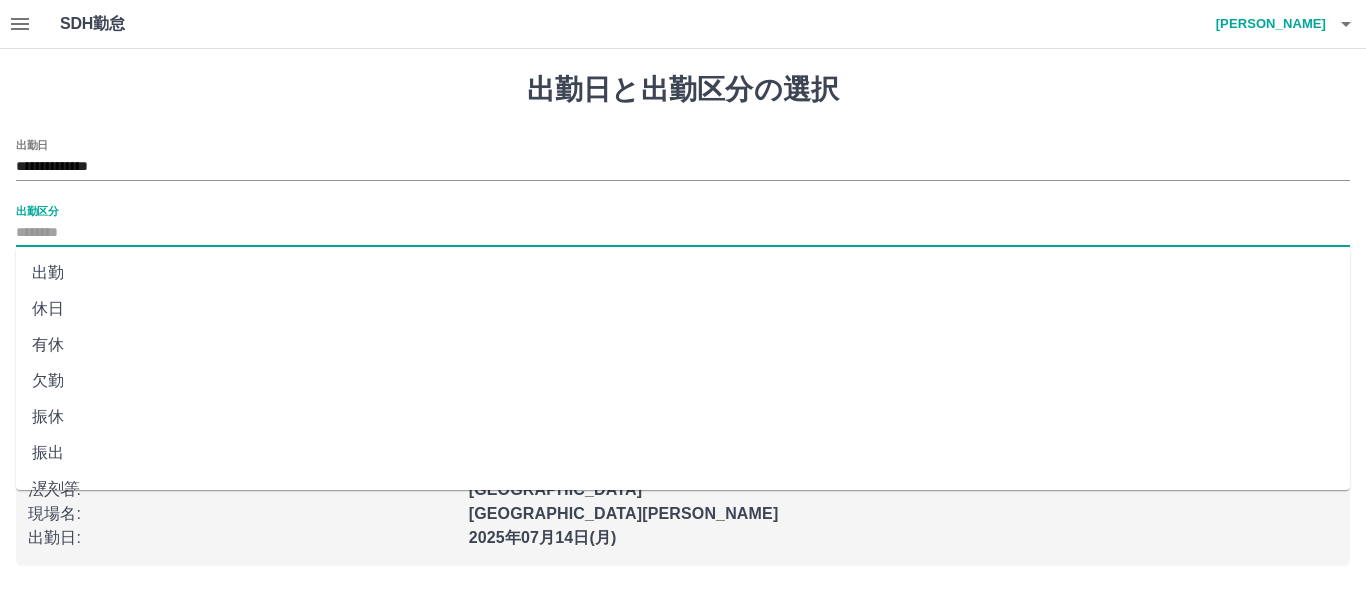 click on "出勤区分" at bounding box center [683, 233] 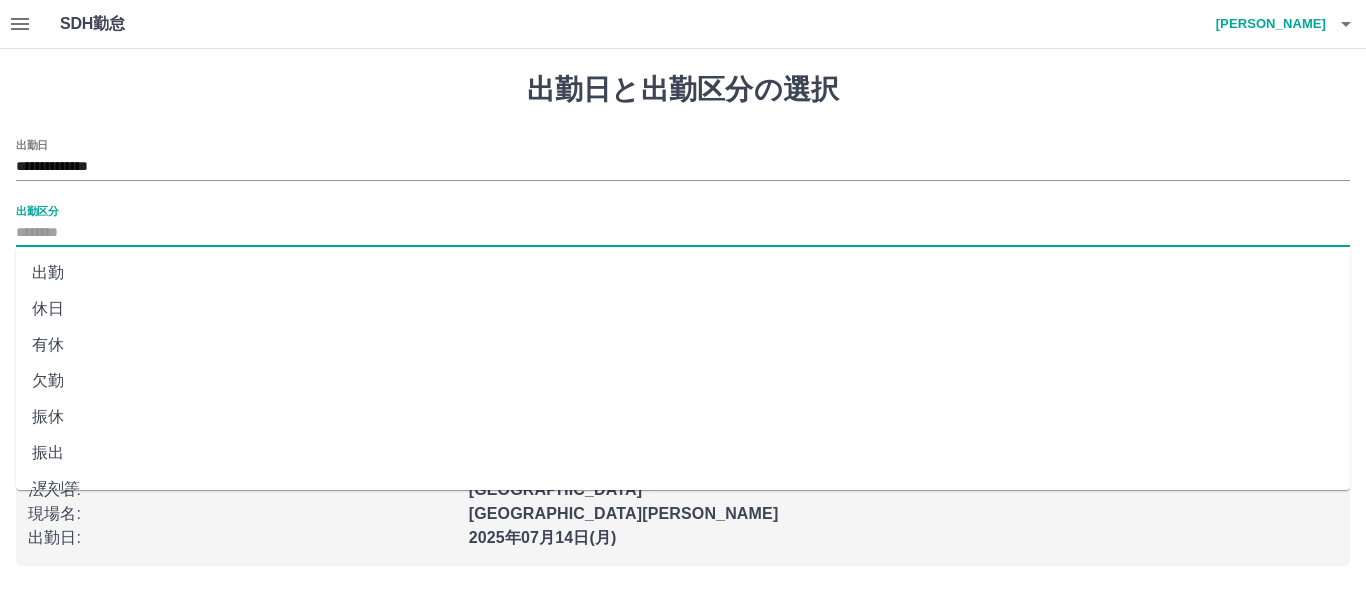 click on "出勤" at bounding box center [683, 273] 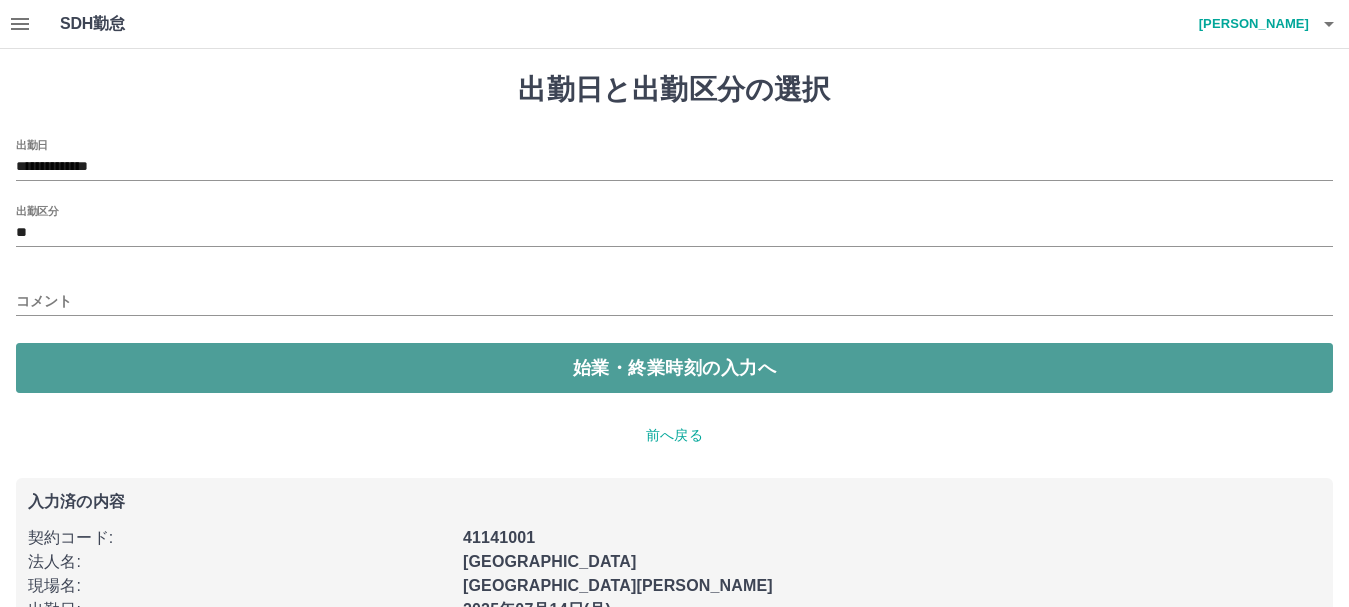 click on "始業・終業時刻の入力へ" at bounding box center (674, 368) 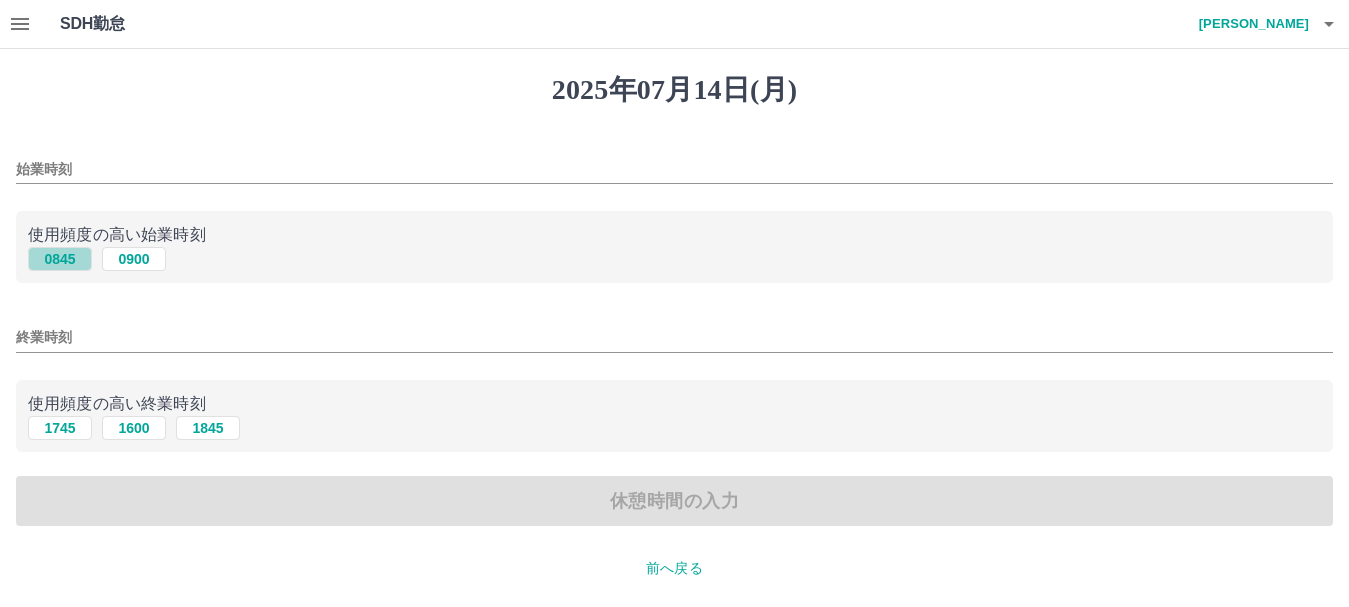 click on "0845" at bounding box center (60, 259) 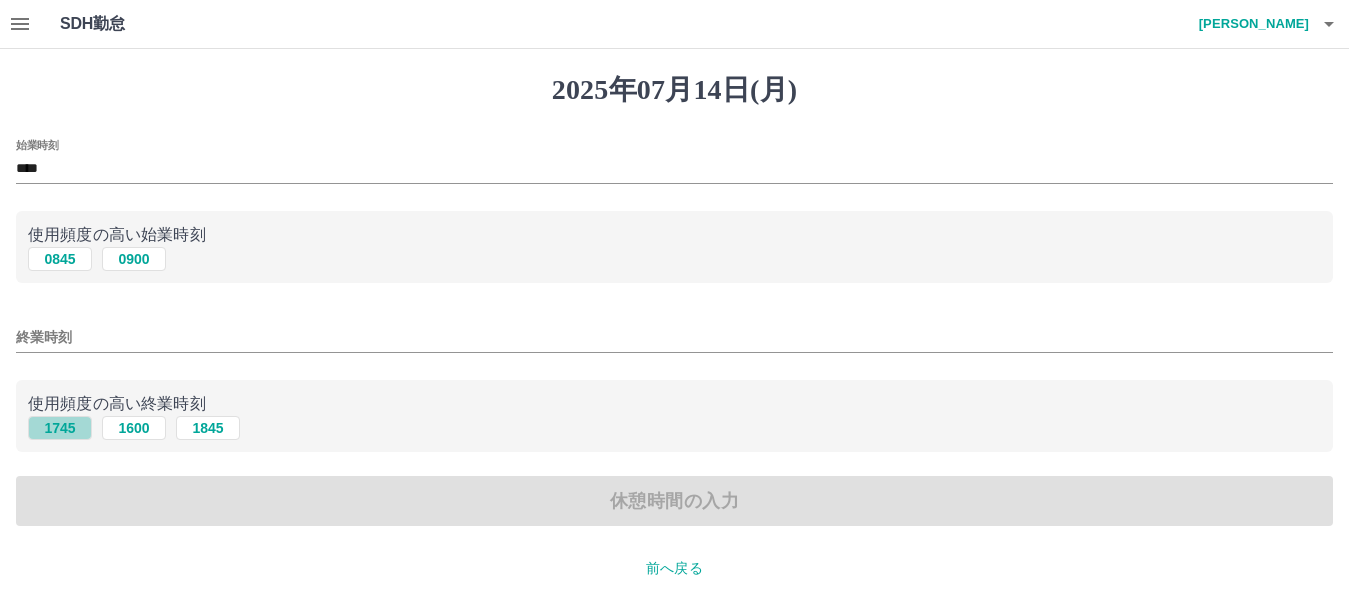 click on "1745" at bounding box center [60, 428] 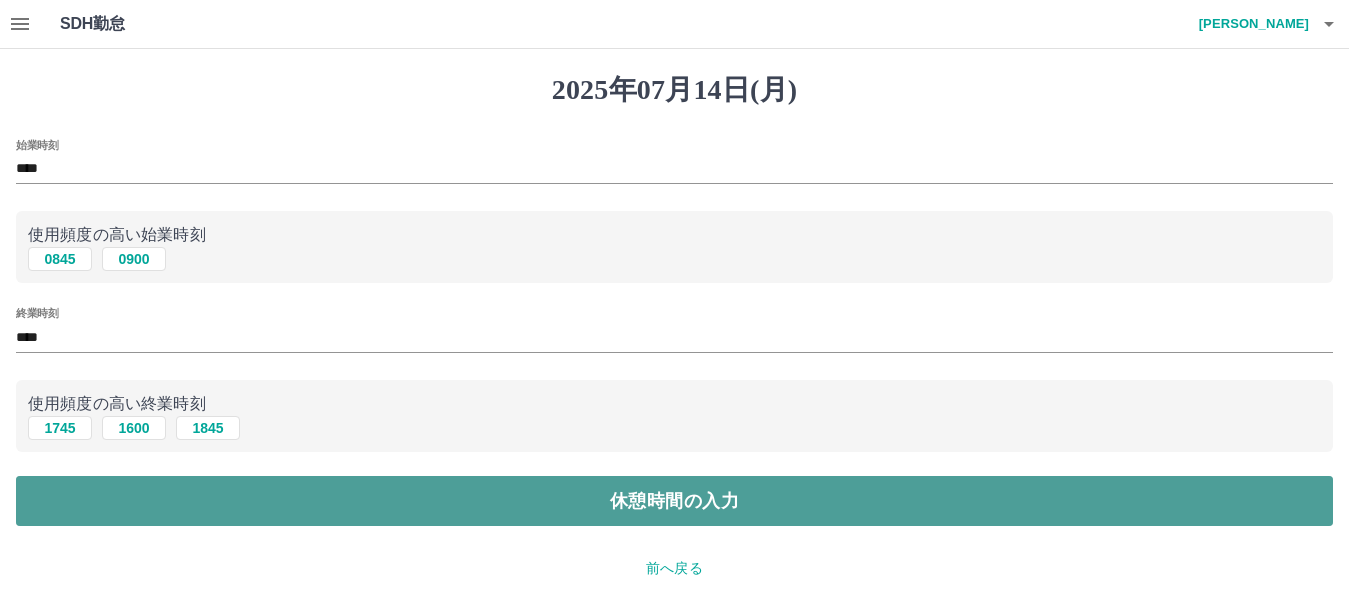 click on "休憩時間の入力" at bounding box center (674, 501) 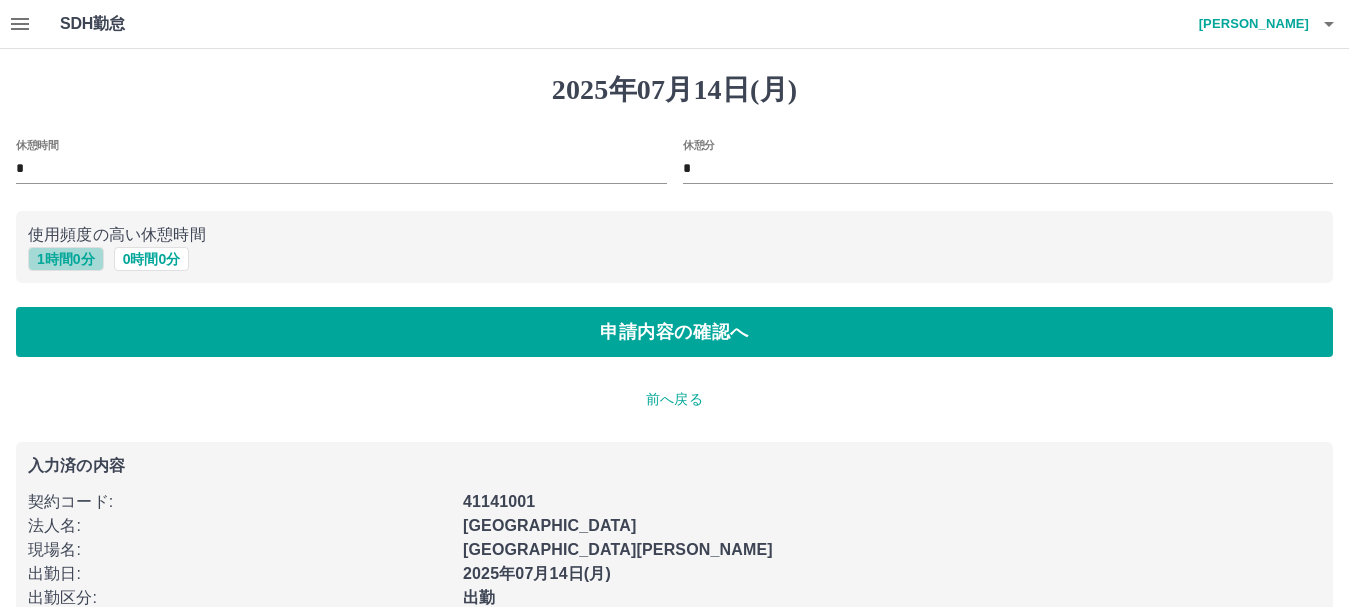 click on "1 時間 0 分" at bounding box center (66, 259) 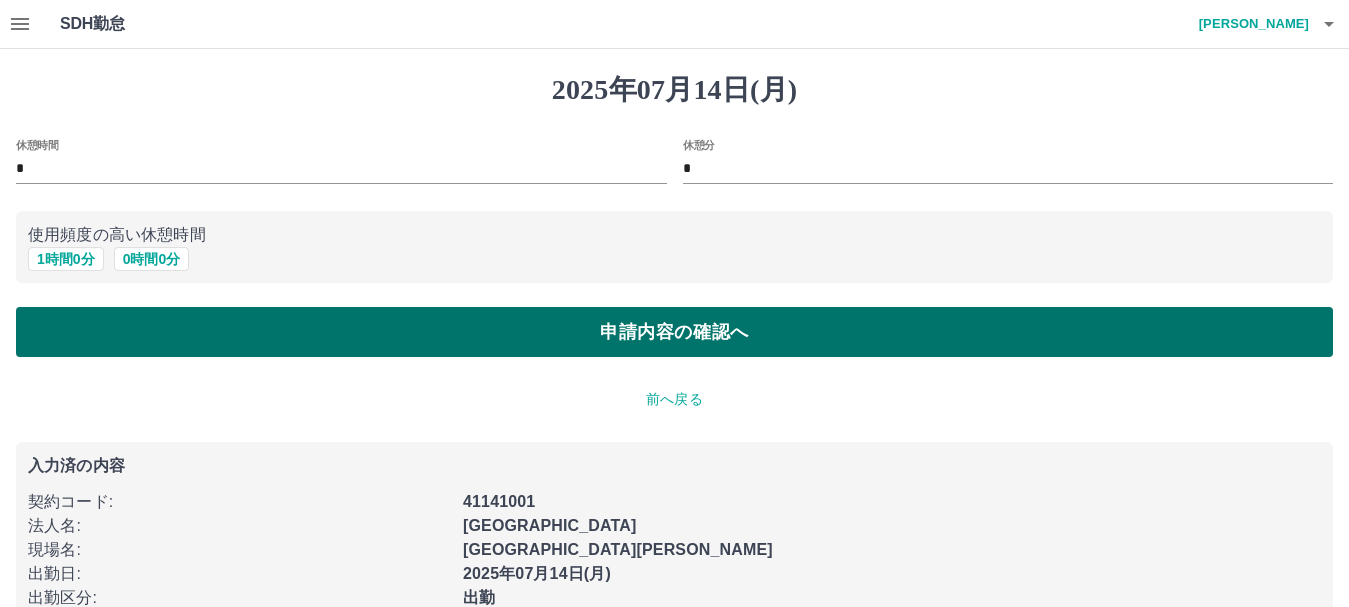 click on "申請内容の確認へ" at bounding box center (674, 332) 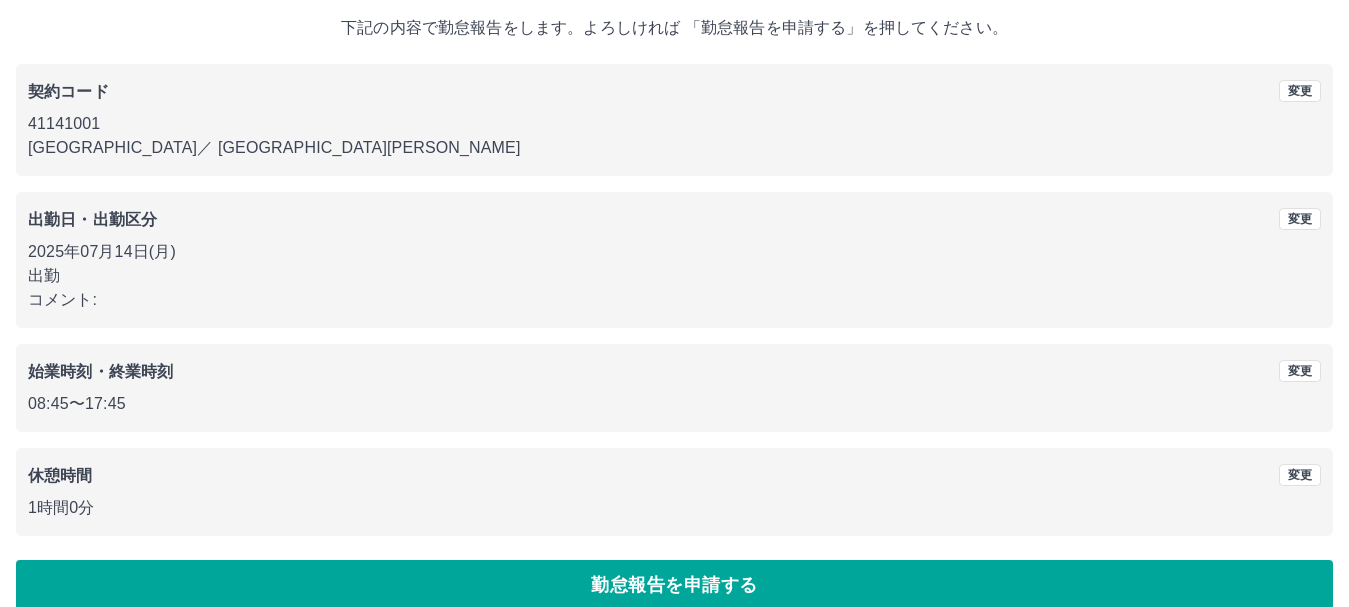 scroll, scrollTop: 142, scrollLeft: 0, axis: vertical 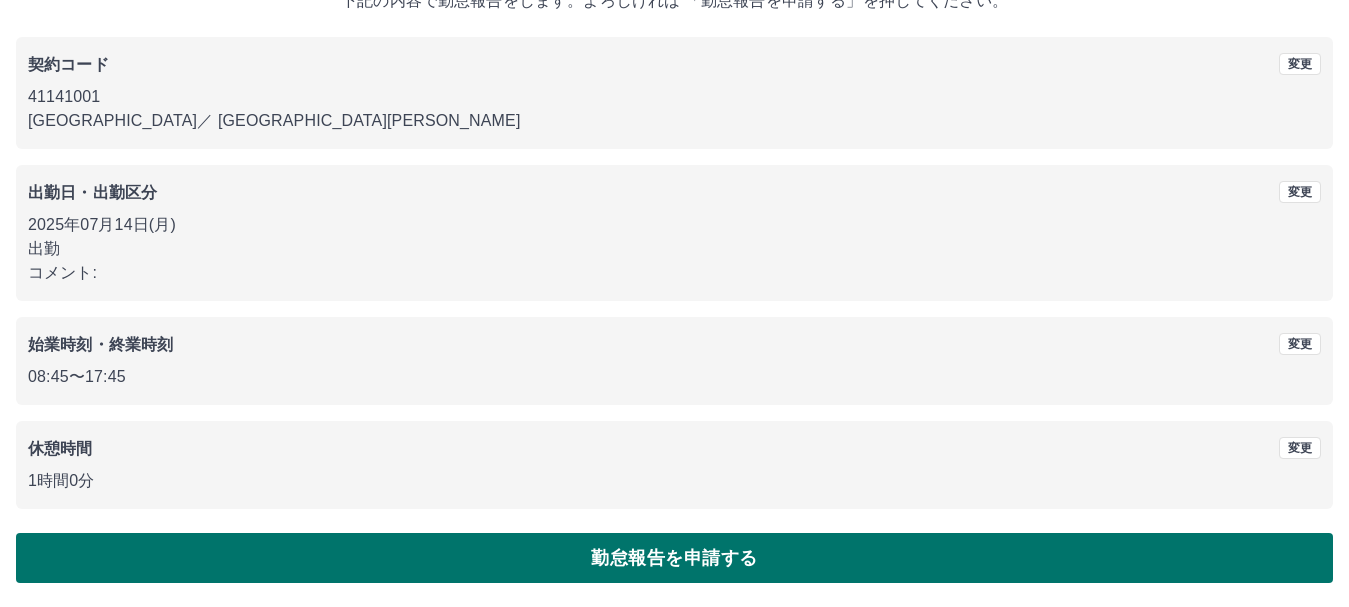 click on "勤怠報告を申請する" at bounding box center (674, 558) 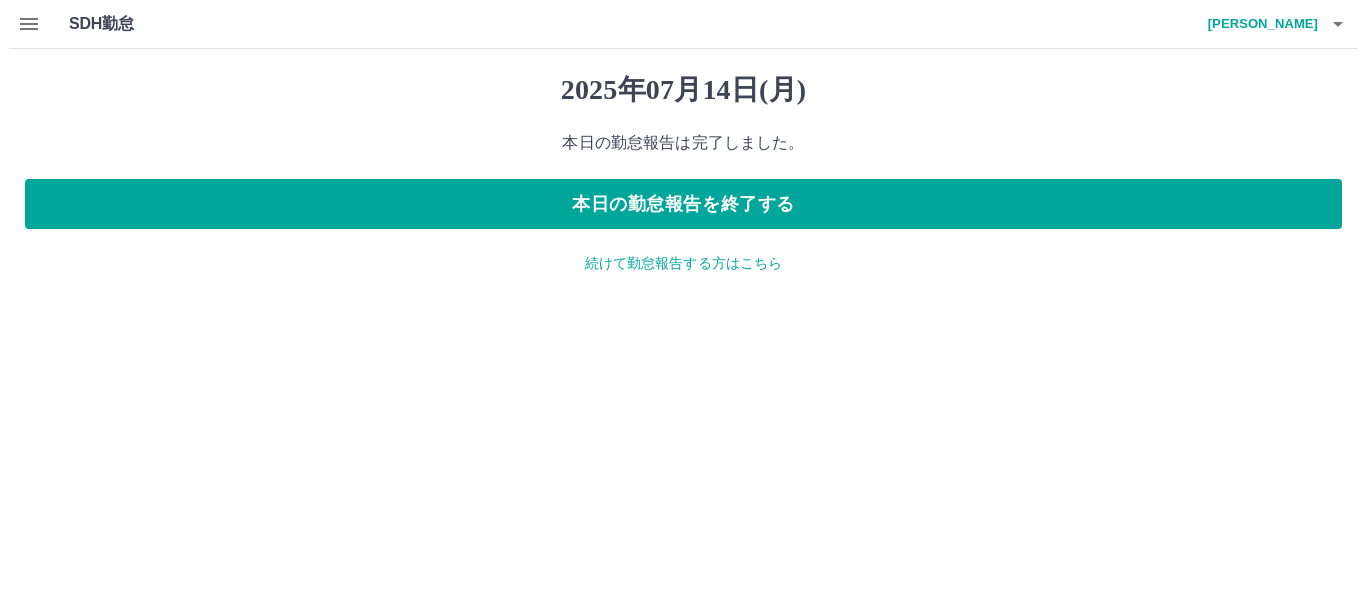 scroll, scrollTop: 0, scrollLeft: 0, axis: both 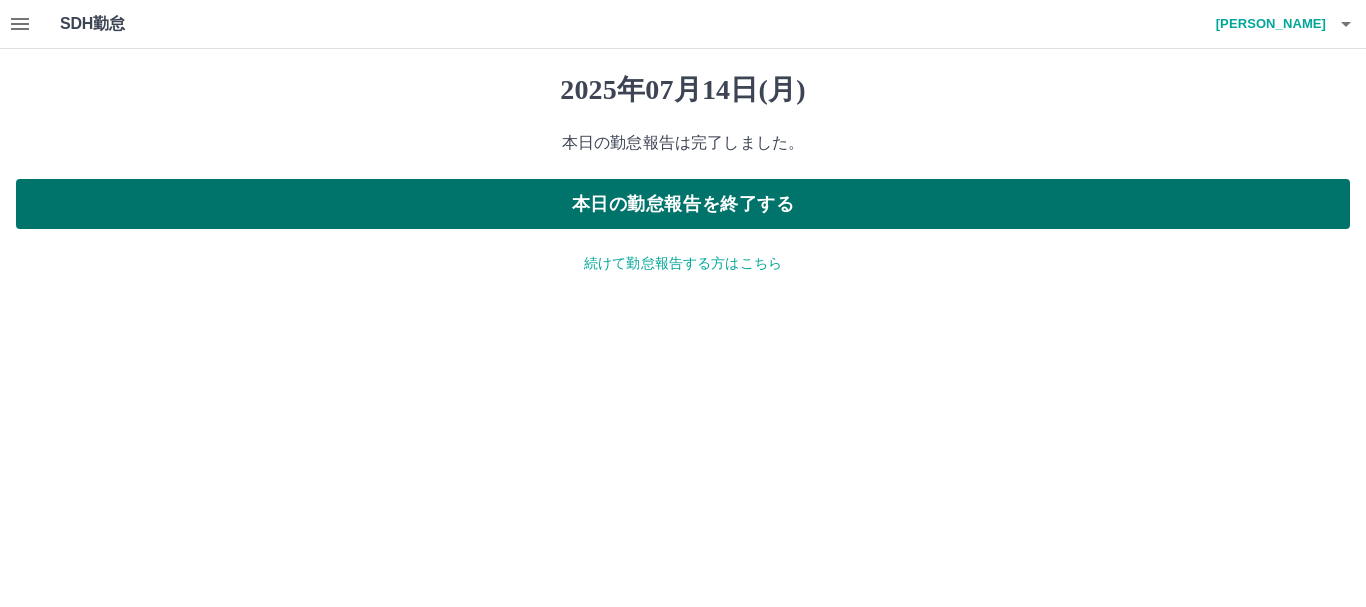 click on "本日の勤怠報告を終了する" at bounding box center (683, 204) 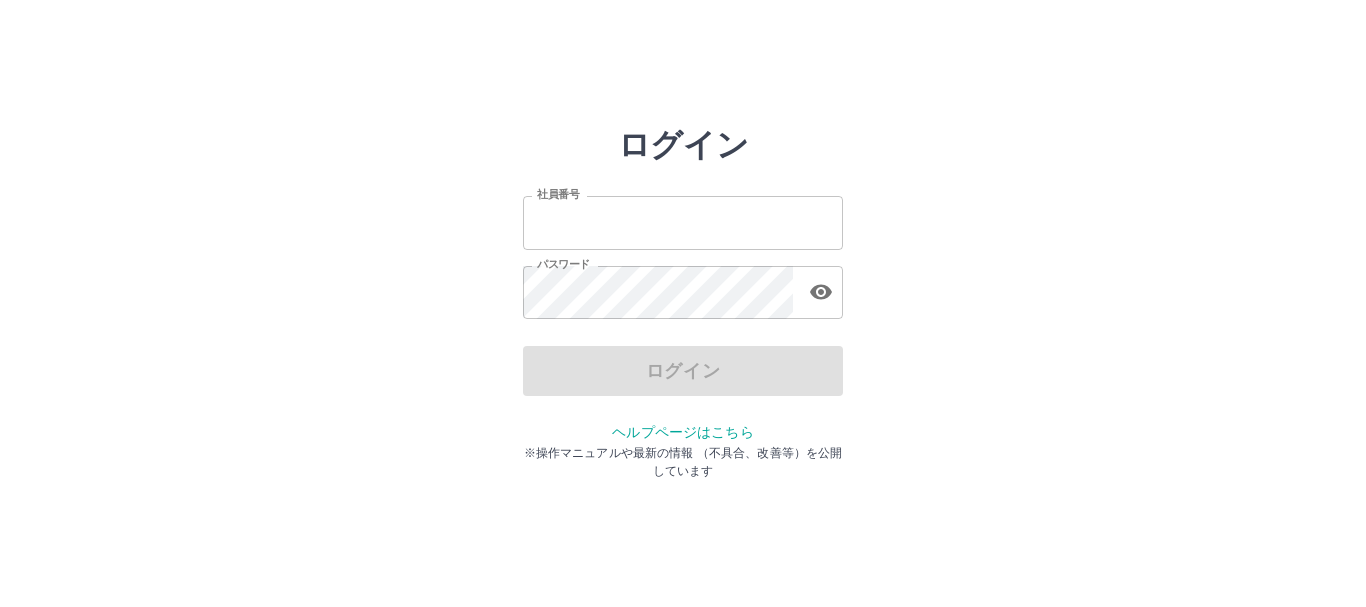 scroll, scrollTop: 0, scrollLeft: 0, axis: both 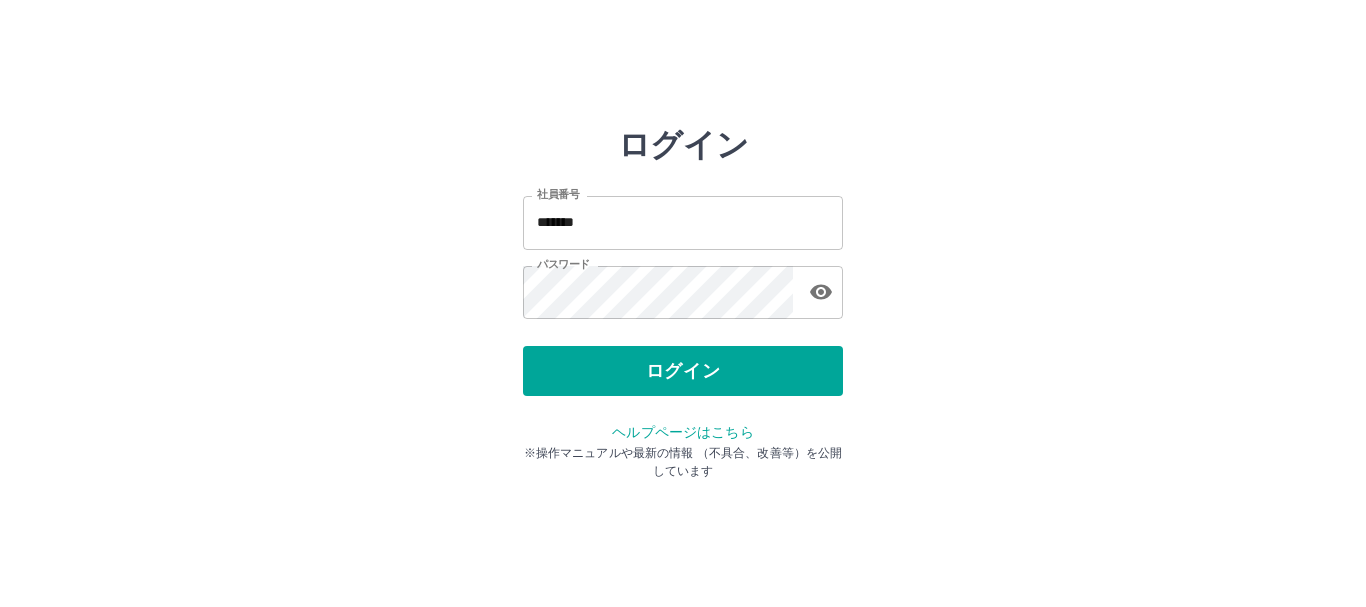 click on "ログイン" at bounding box center (683, 371) 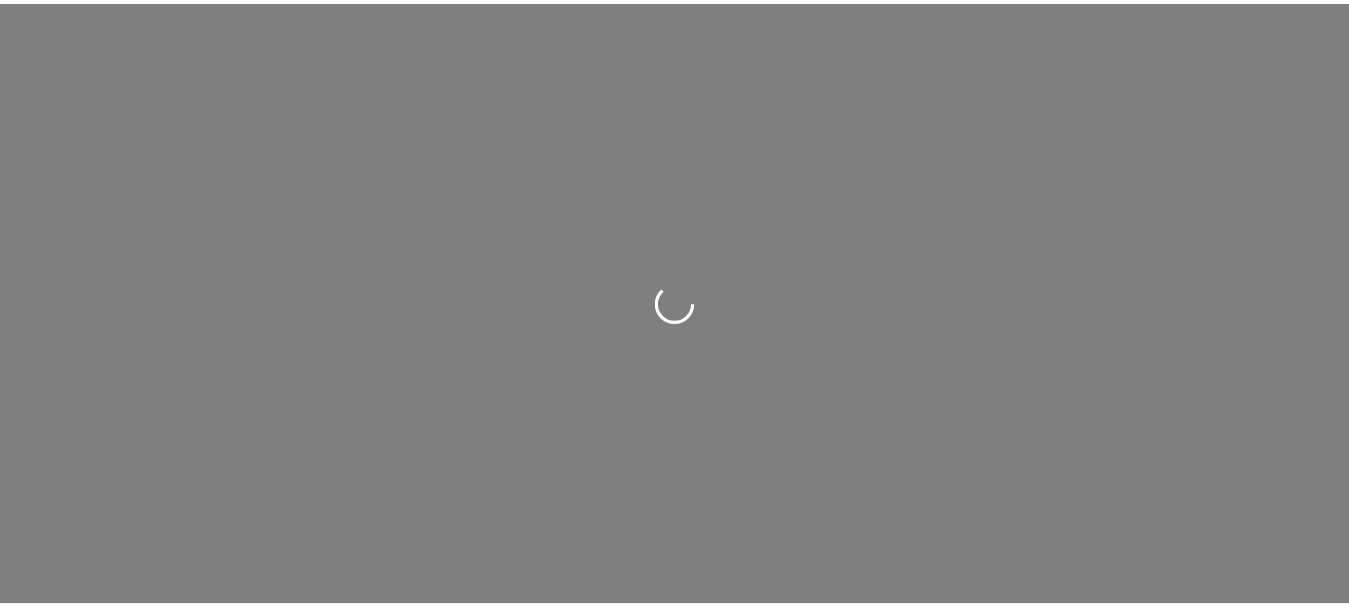 scroll, scrollTop: 0, scrollLeft: 0, axis: both 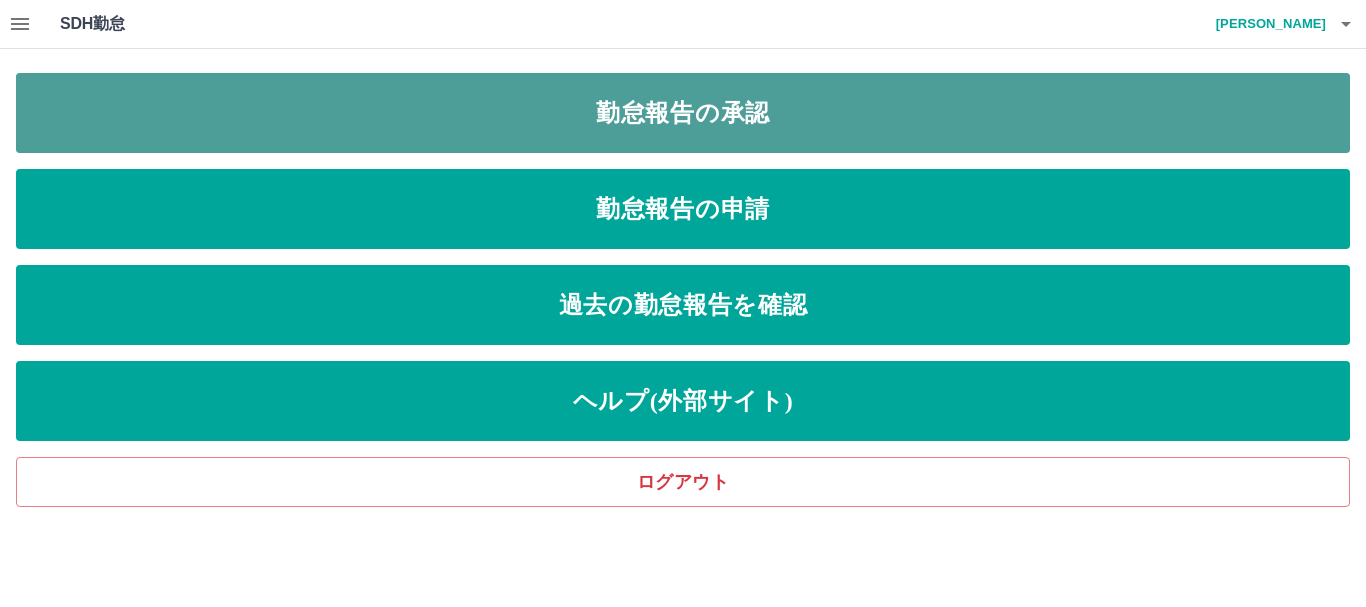 click on "勤怠報告の承認" at bounding box center (683, 113) 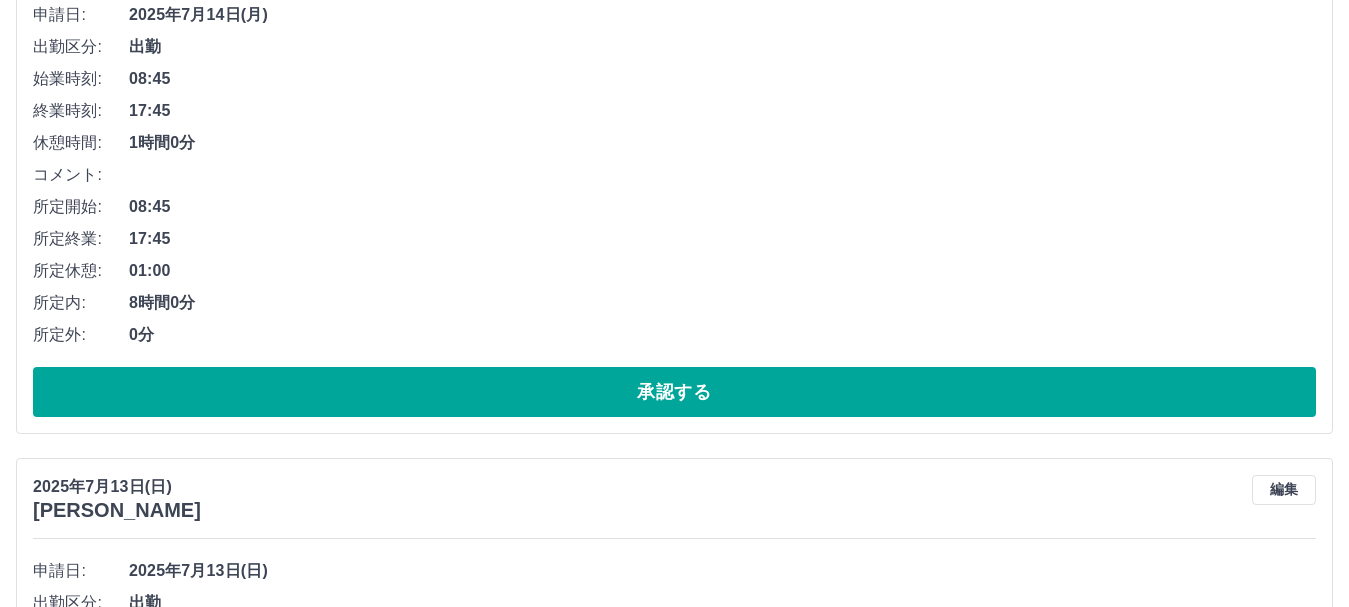 scroll, scrollTop: 1700, scrollLeft: 0, axis: vertical 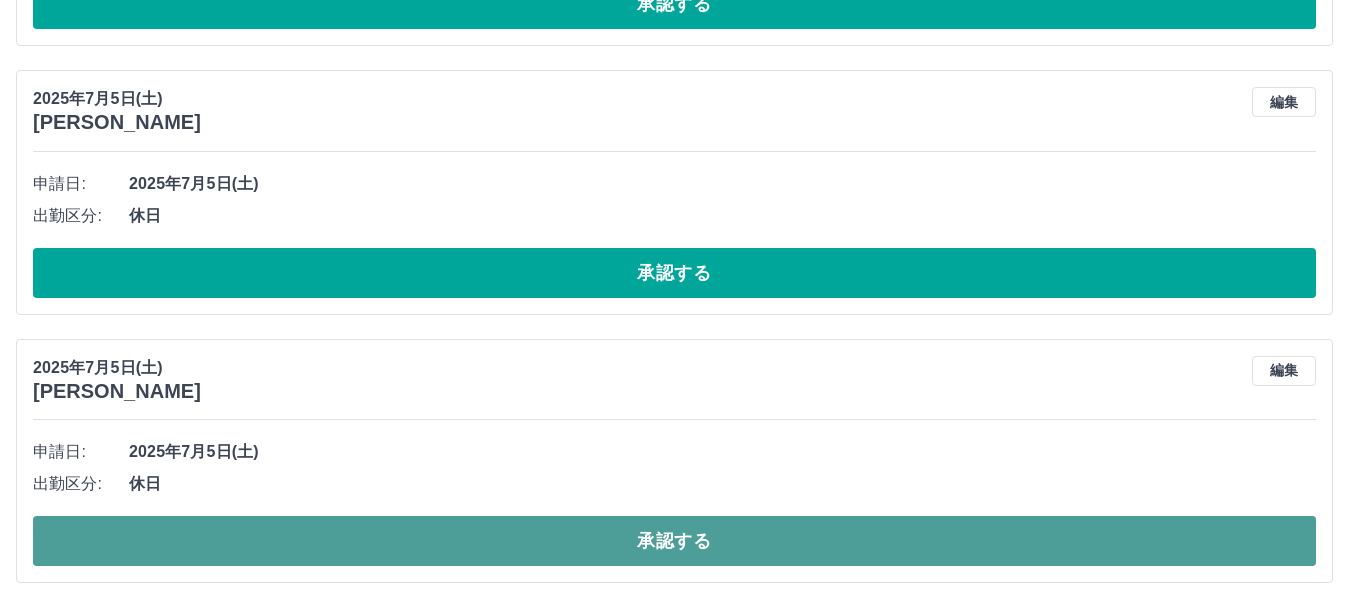 click on "承認する" at bounding box center (674, 541) 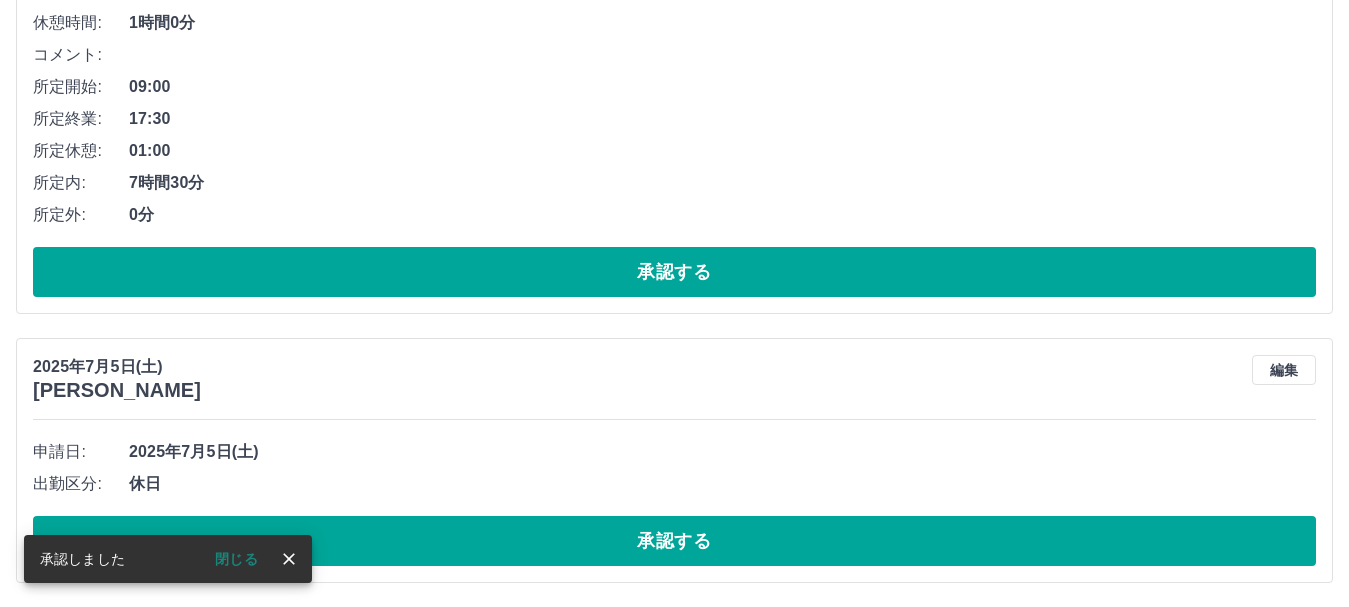scroll, scrollTop: 4350, scrollLeft: 0, axis: vertical 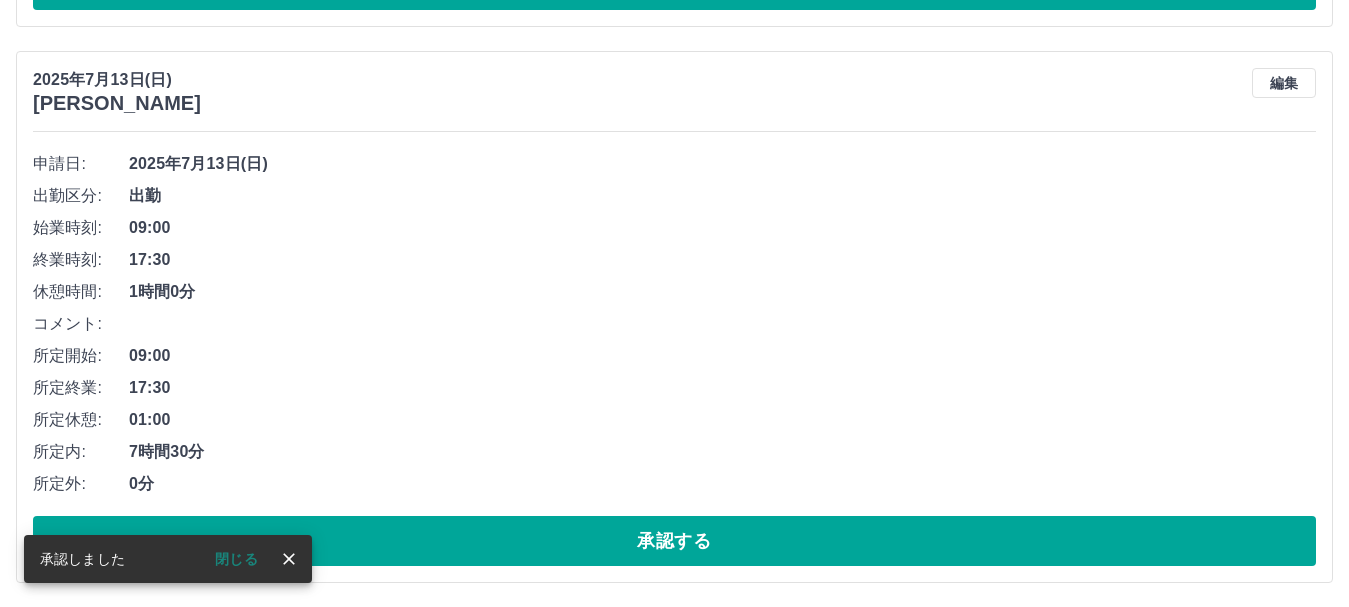 click on "承認する" at bounding box center (674, 541) 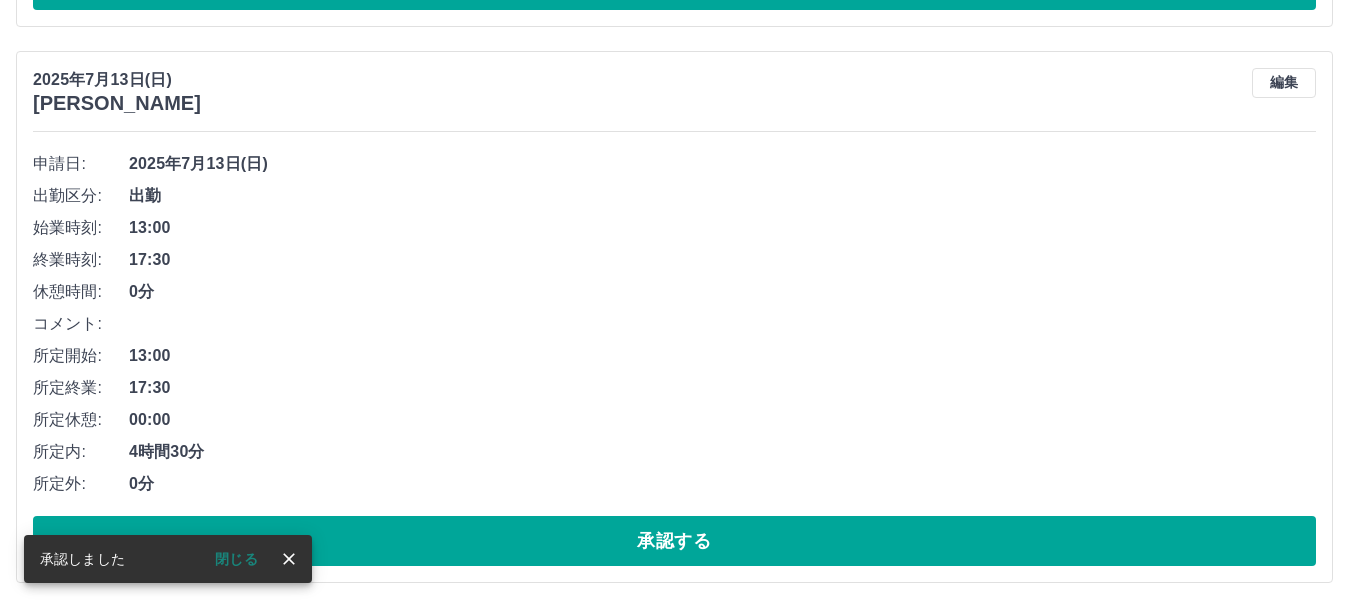 scroll, scrollTop: 3525, scrollLeft: 0, axis: vertical 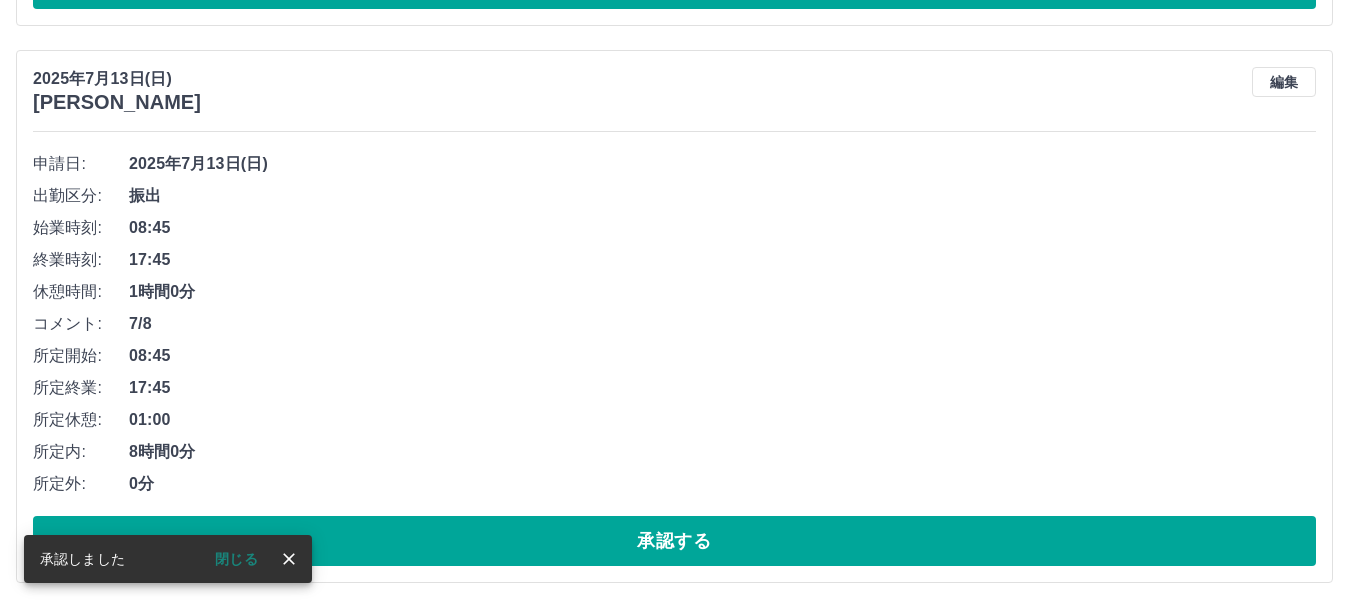 click on "承認する" at bounding box center (674, 541) 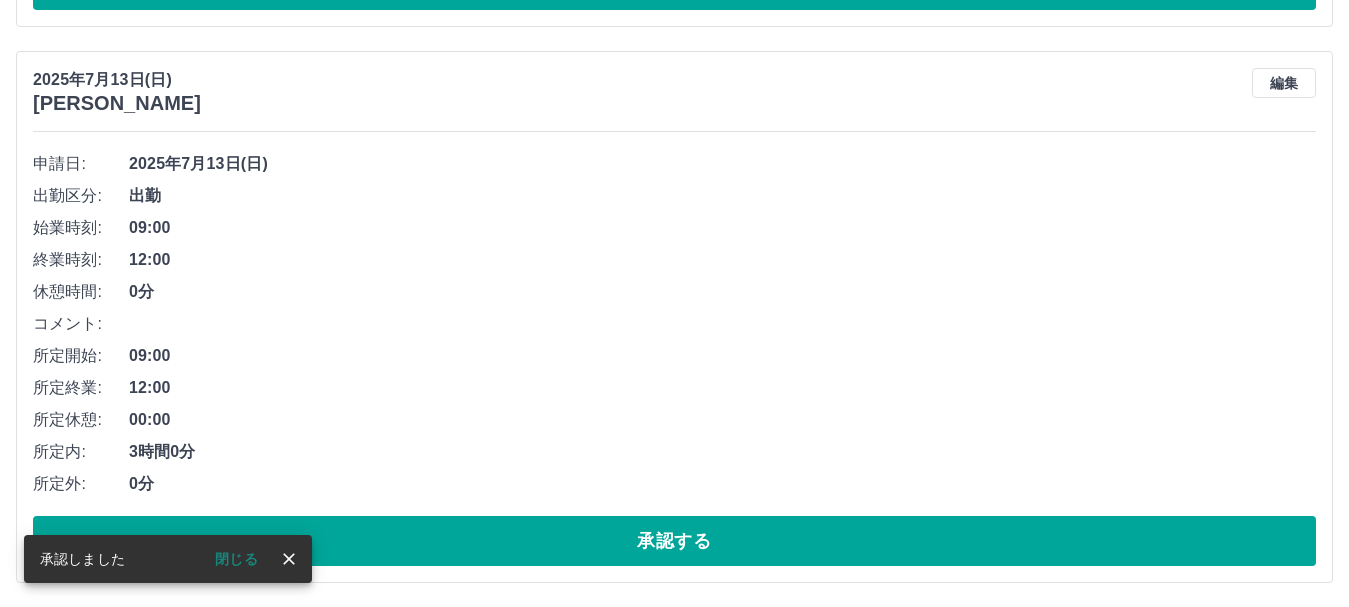 scroll, scrollTop: 2412, scrollLeft: 0, axis: vertical 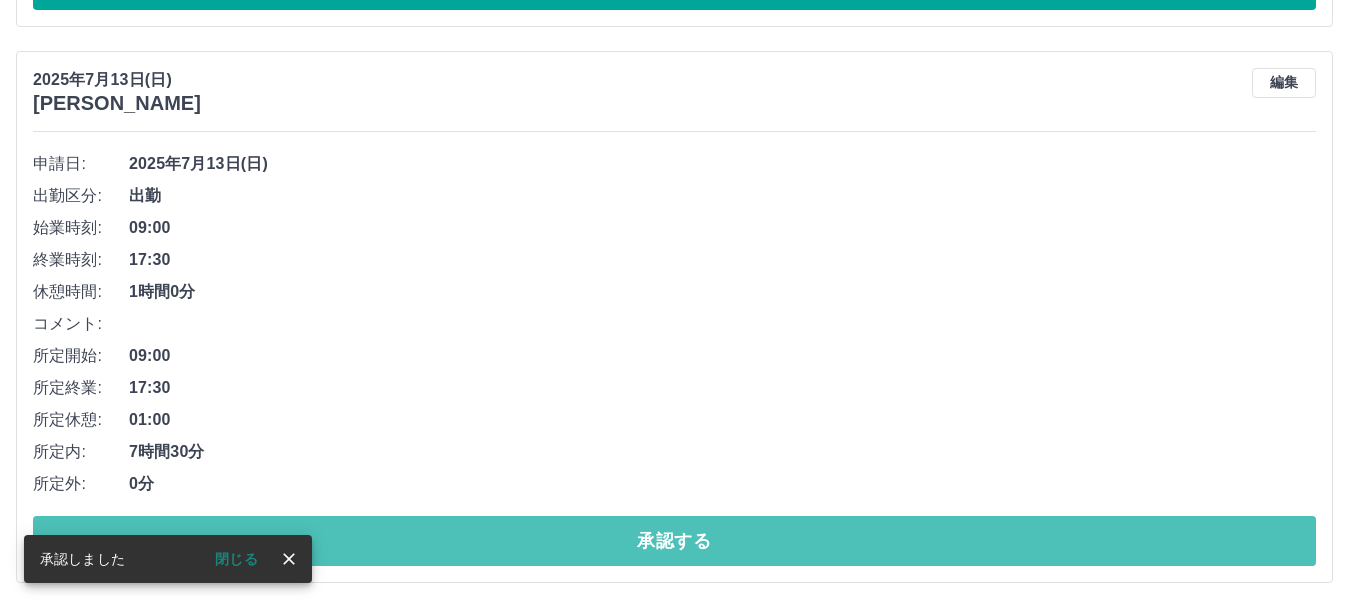 click on "承認する" at bounding box center [674, 541] 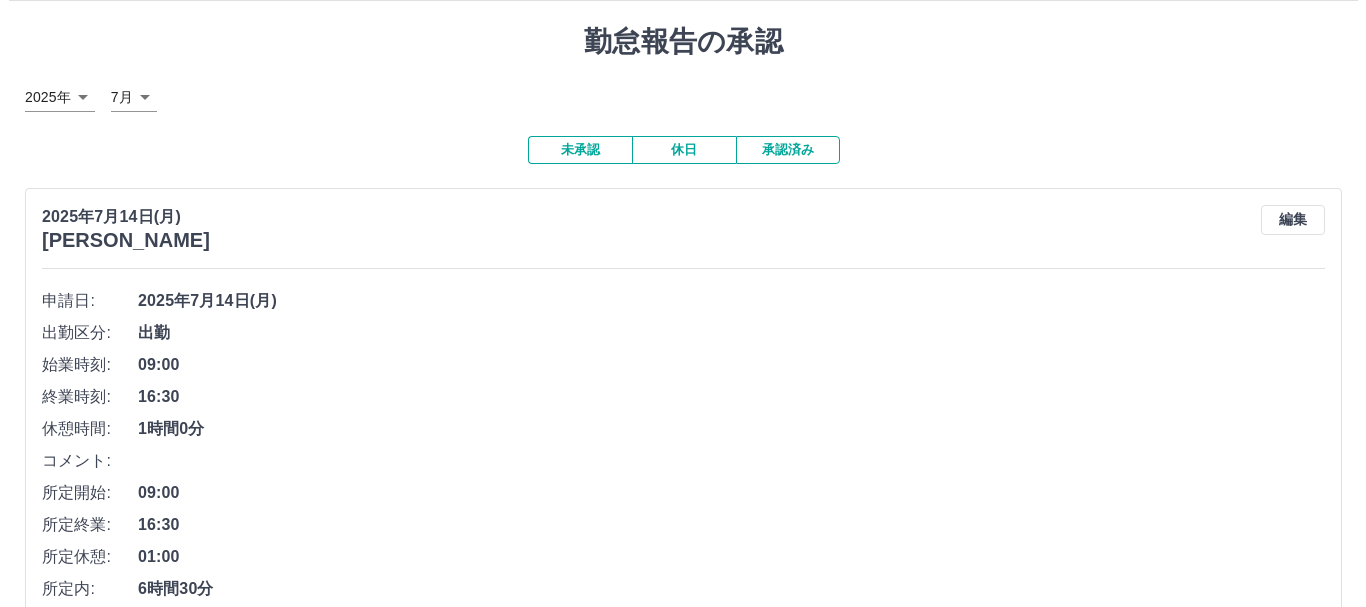 scroll, scrollTop: 0, scrollLeft: 0, axis: both 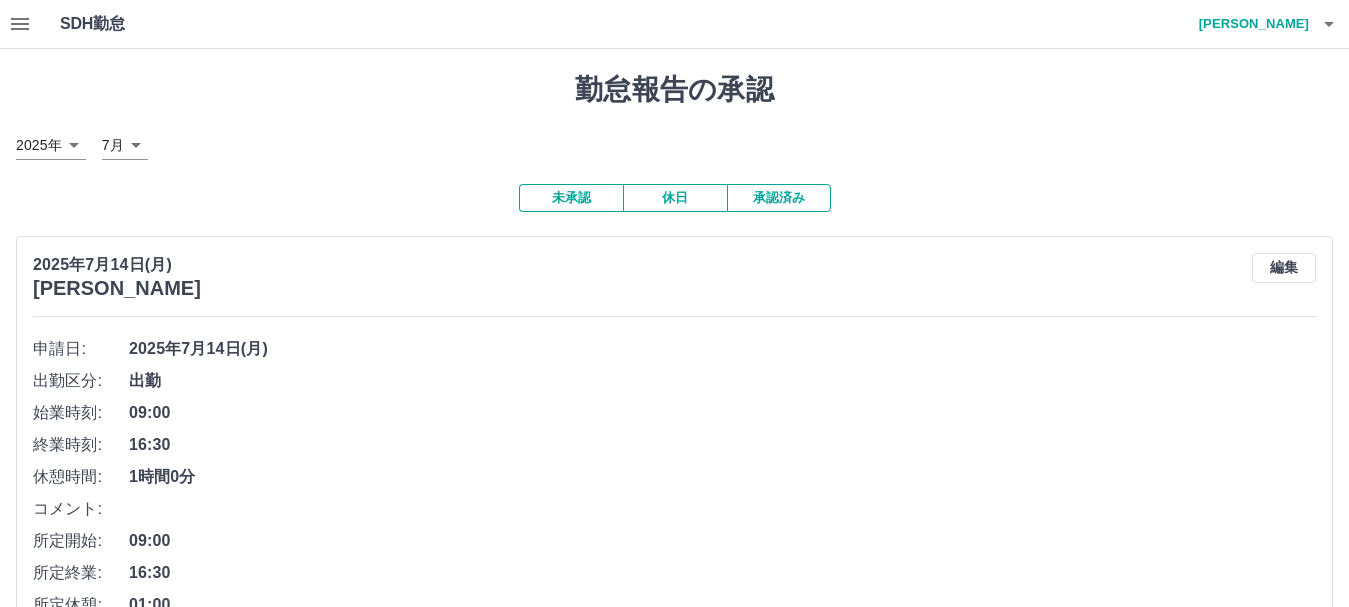 click 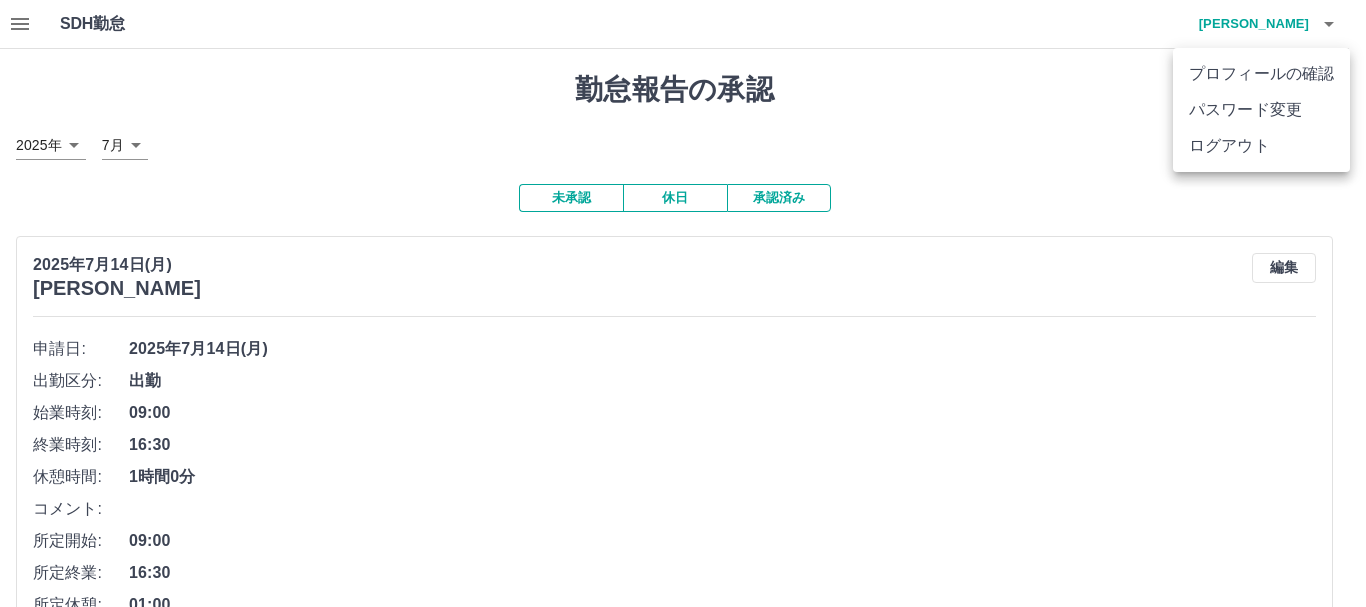 click on "ログアウト" at bounding box center (1261, 146) 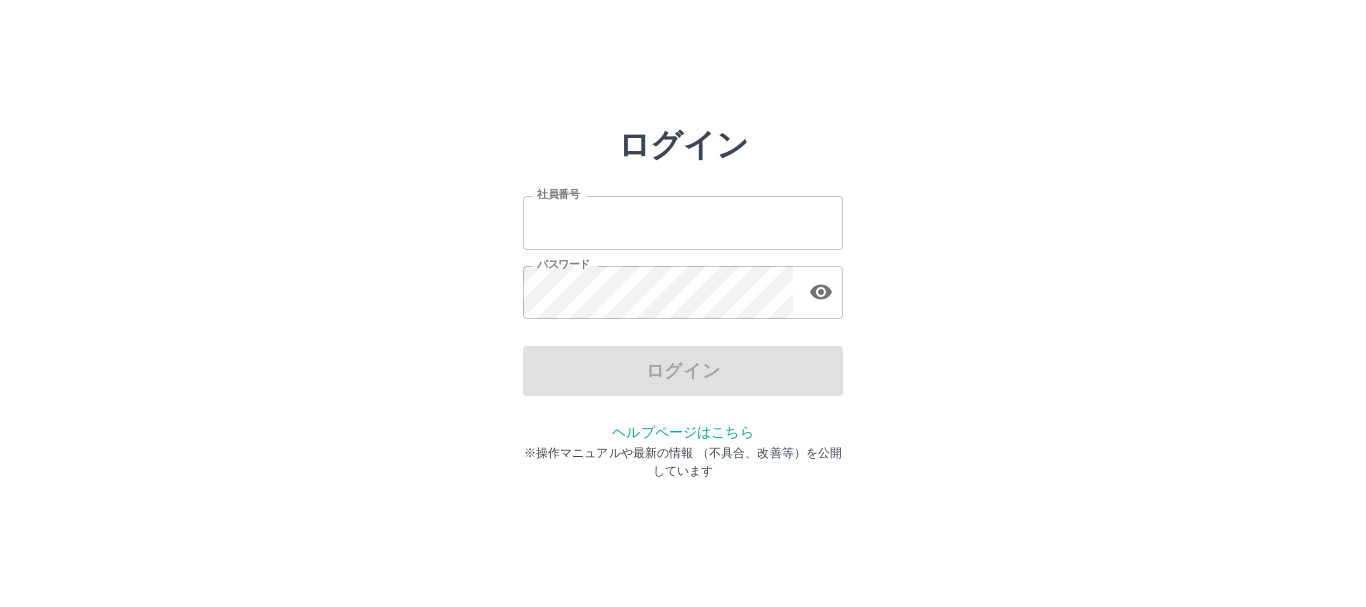 scroll, scrollTop: 0, scrollLeft: 0, axis: both 